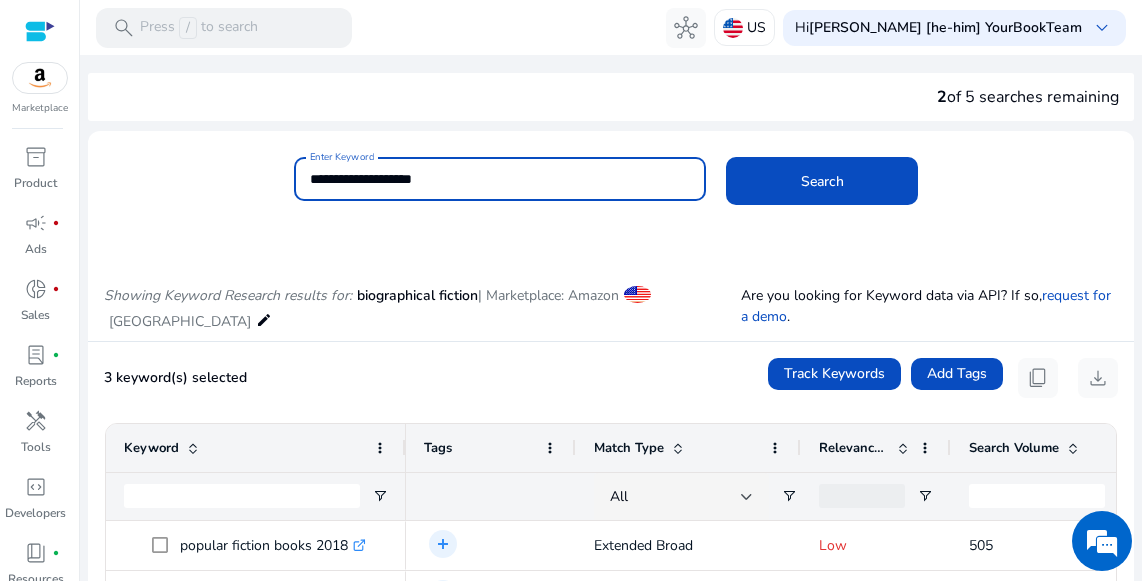 click on "**********" 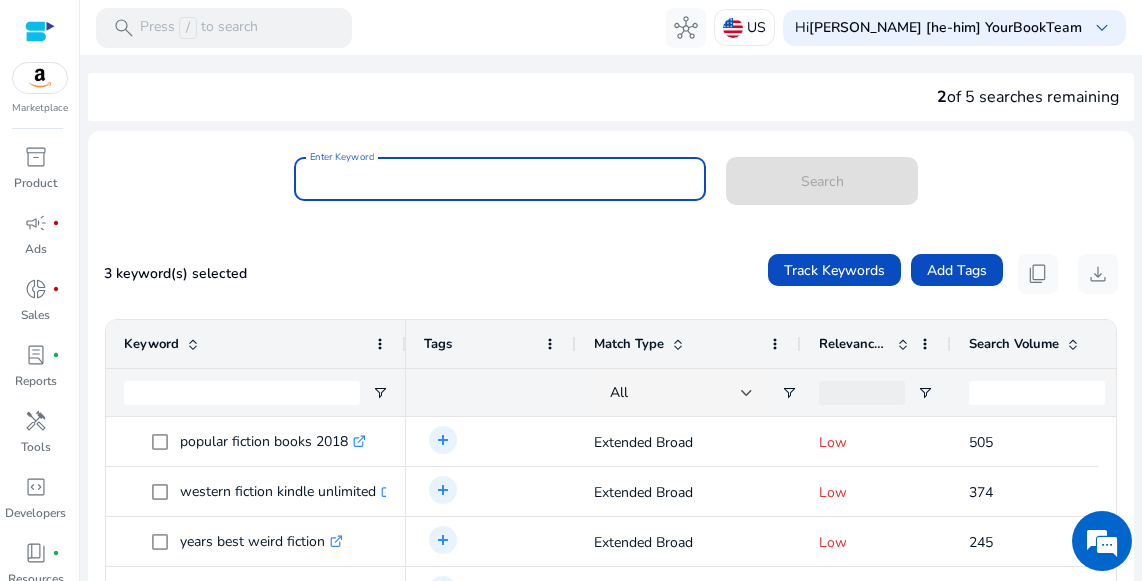 scroll, scrollTop: 0, scrollLeft: 0, axis: both 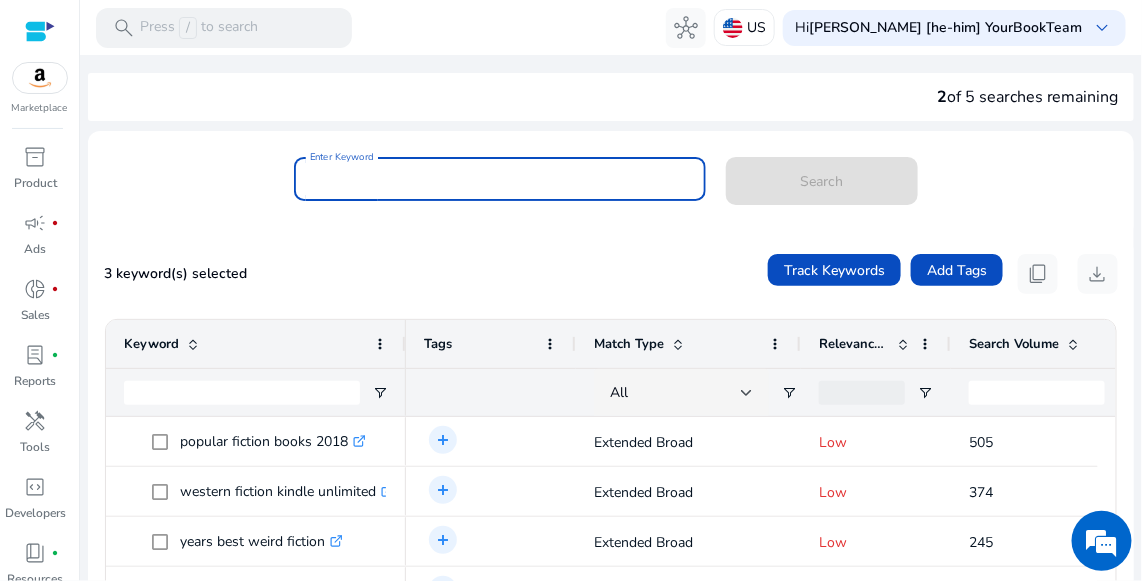 type 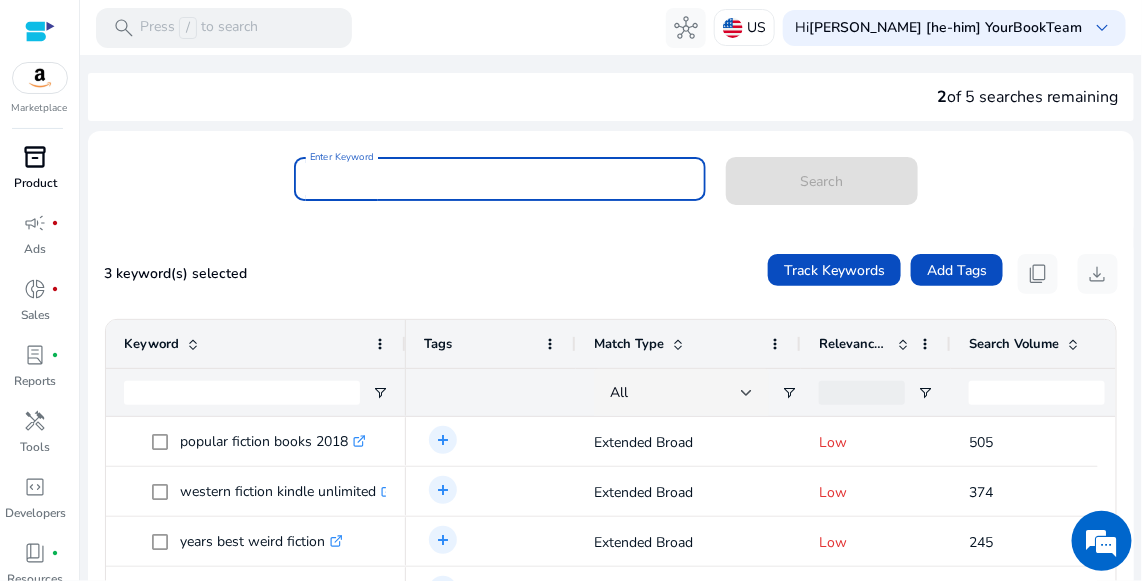 click on "Product" at bounding box center (35, 183) 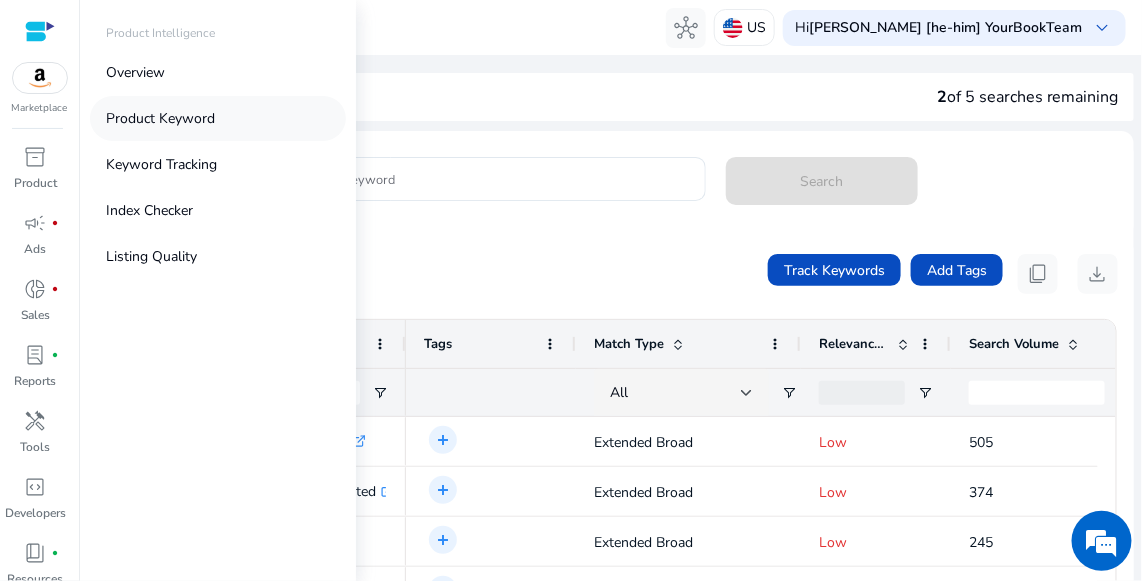 click on "Product Keyword" at bounding box center (160, 118) 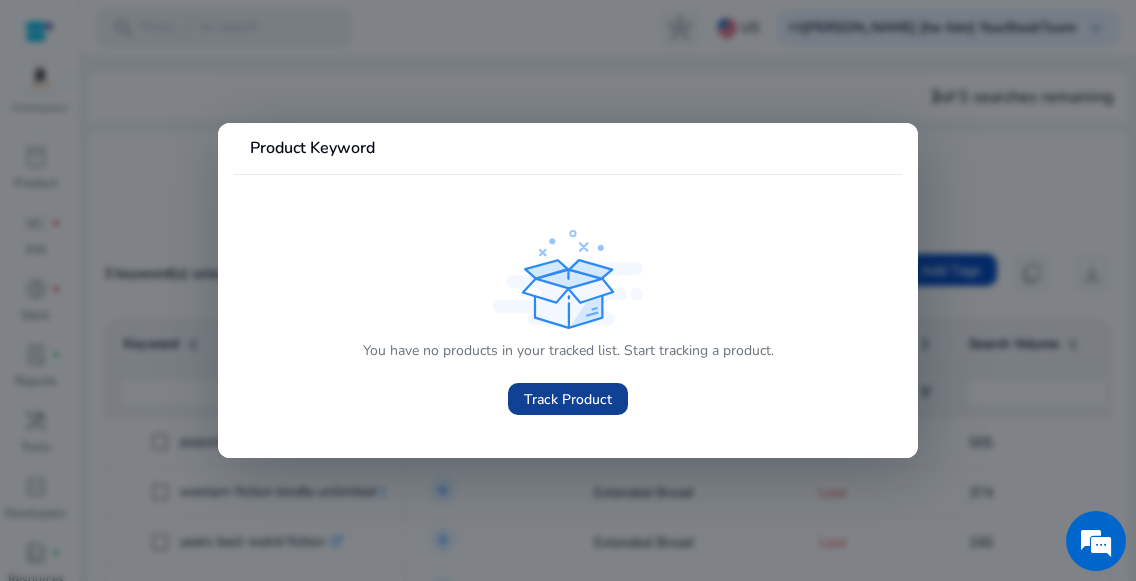 click on "Track Product" 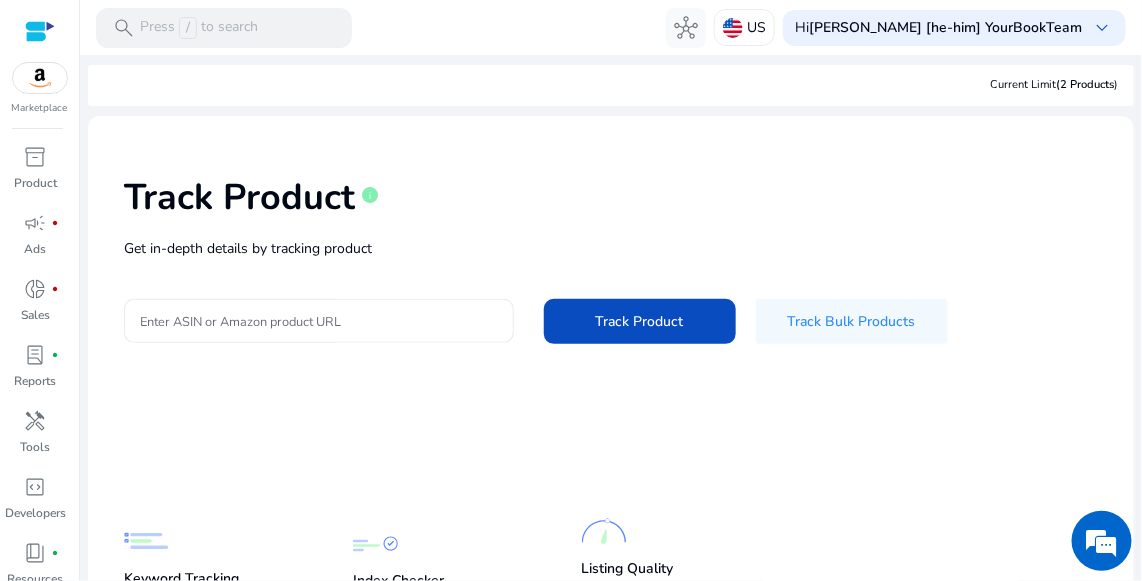click on "Enter ASIN or Amazon product URL" at bounding box center (319, 321) 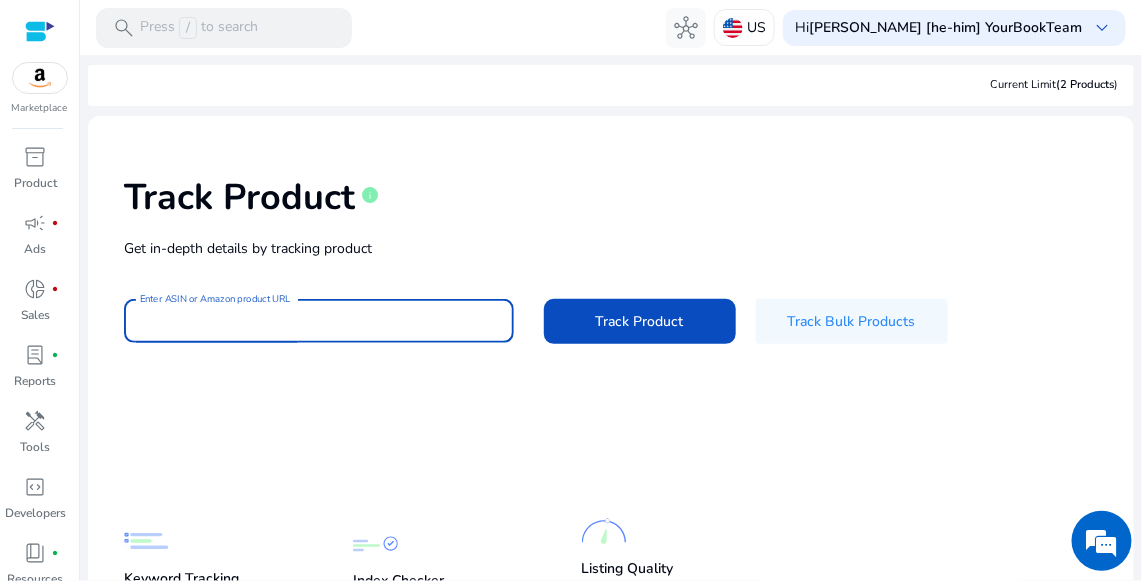 paste on "**********" 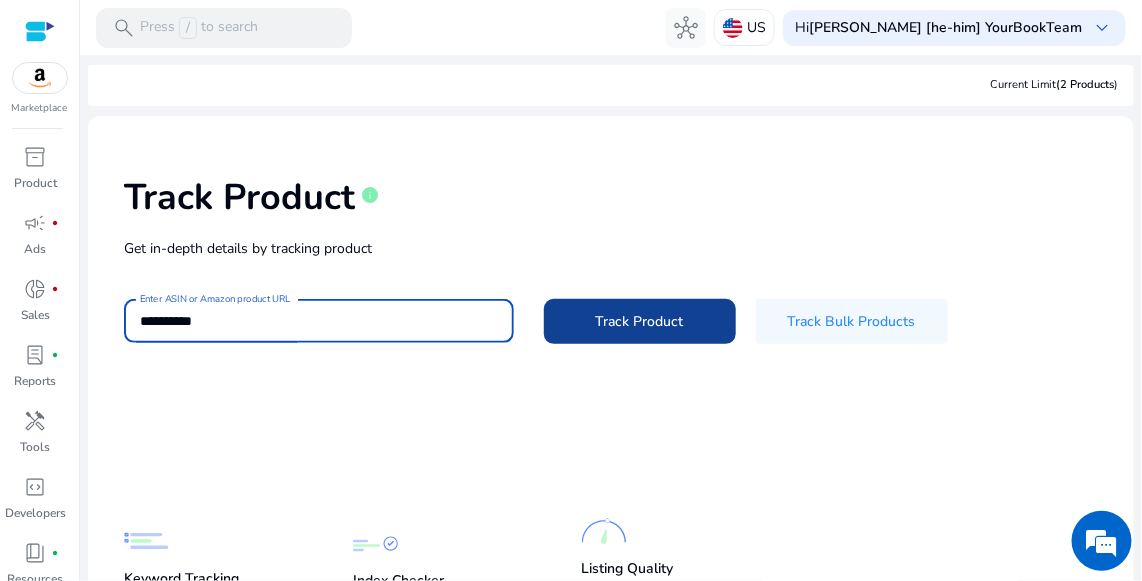 type on "**********" 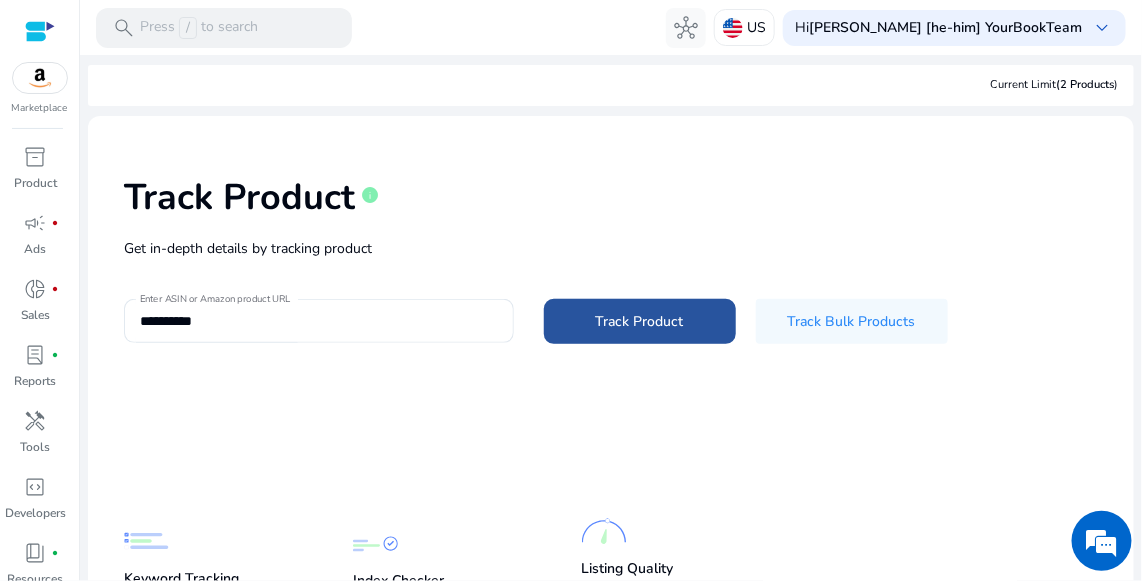 click 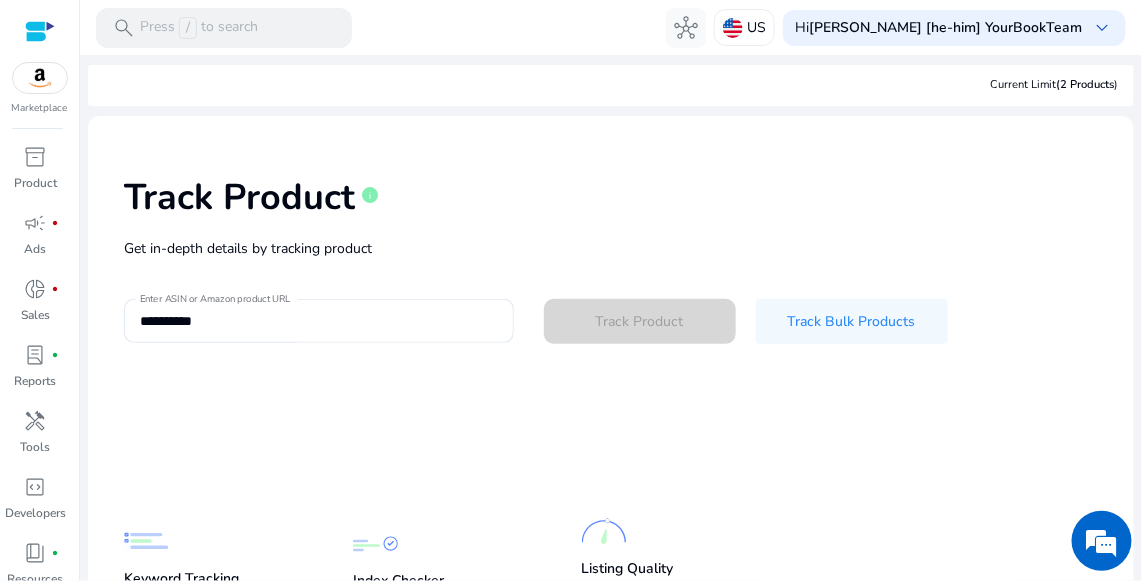 type 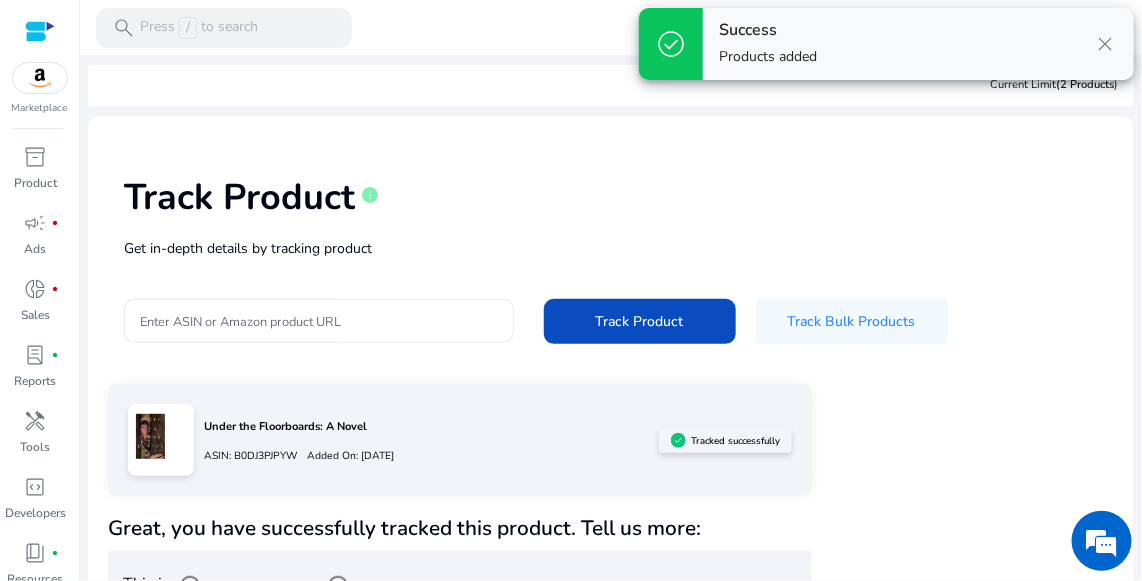 click on "close" at bounding box center (1106, 44) 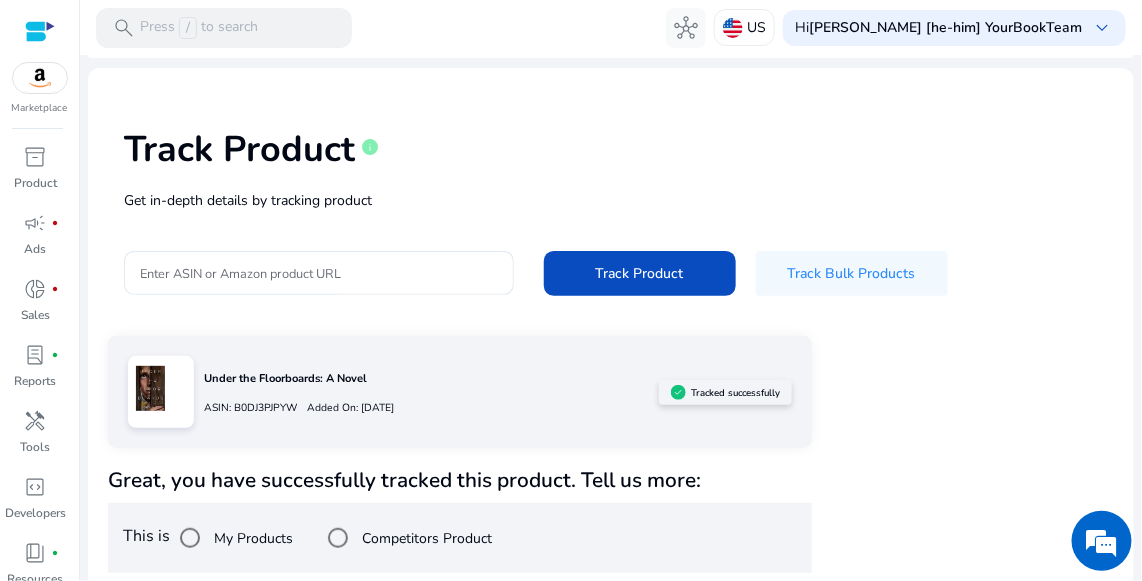 scroll, scrollTop: 55, scrollLeft: 0, axis: vertical 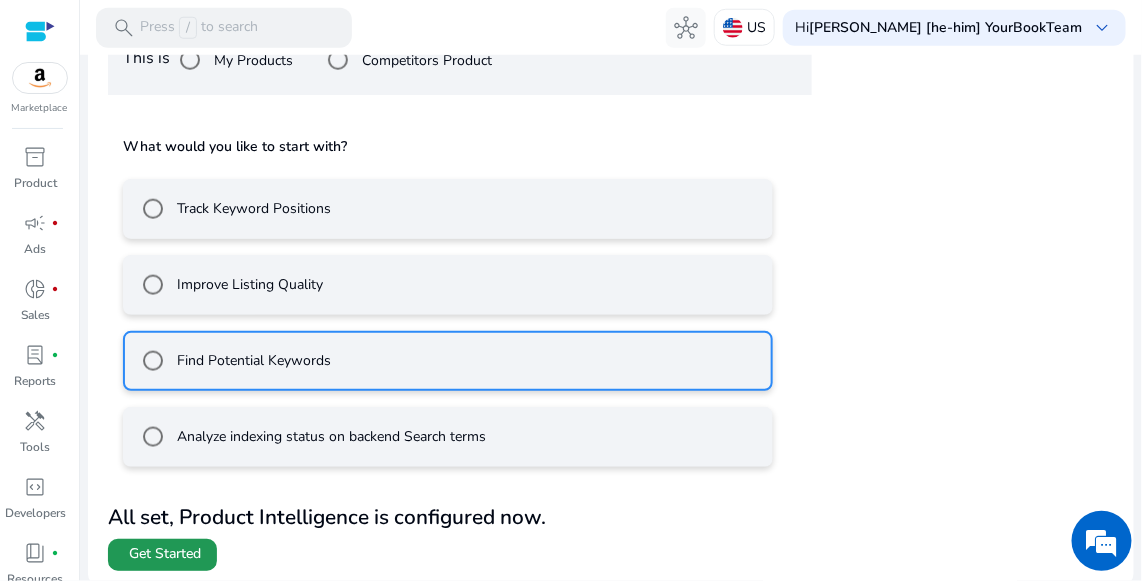 click on "Get Started" at bounding box center [165, 555] 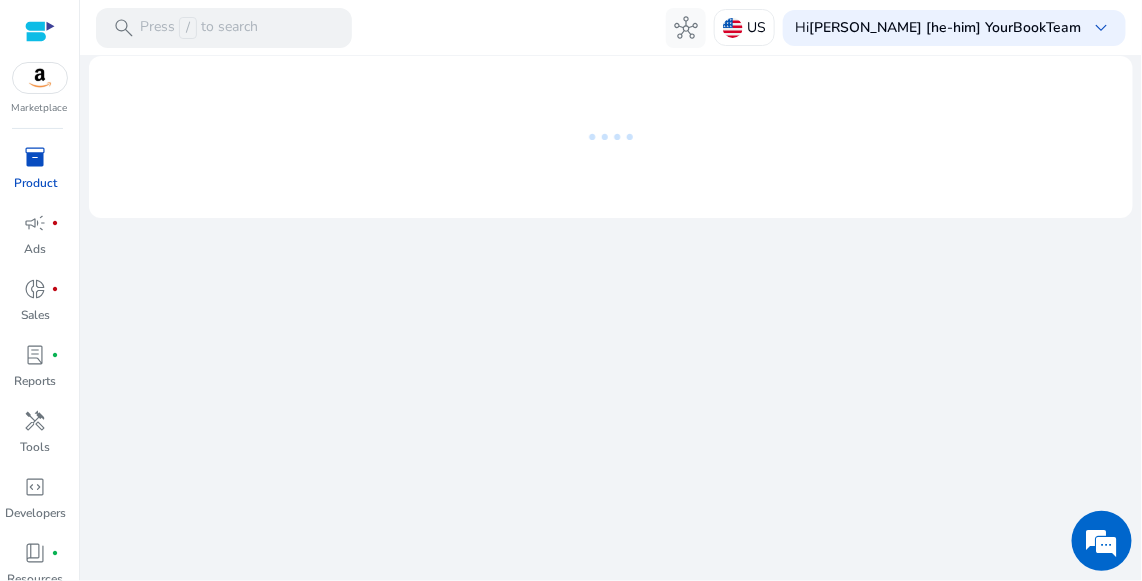 scroll, scrollTop: 0, scrollLeft: 0, axis: both 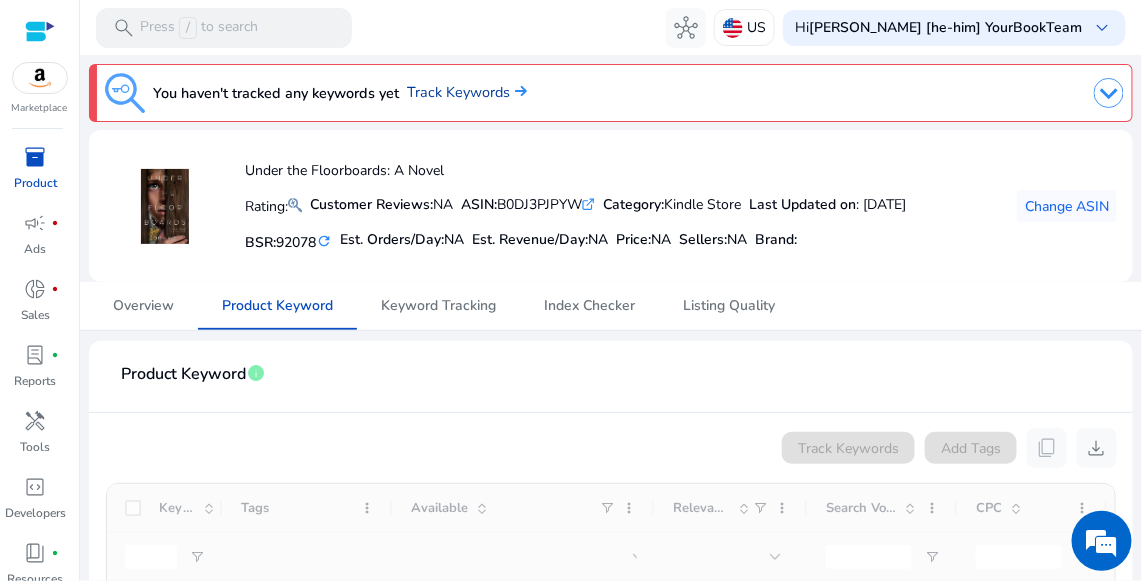 click on "Track Keywords" 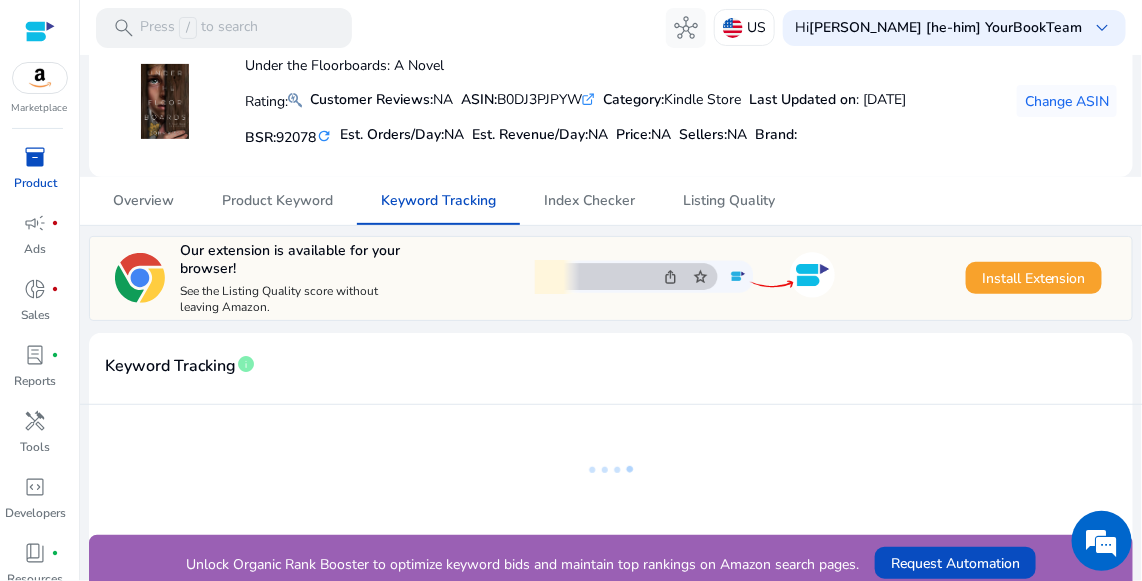 scroll, scrollTop: 115, scrollLeft: 0, axis: vertical 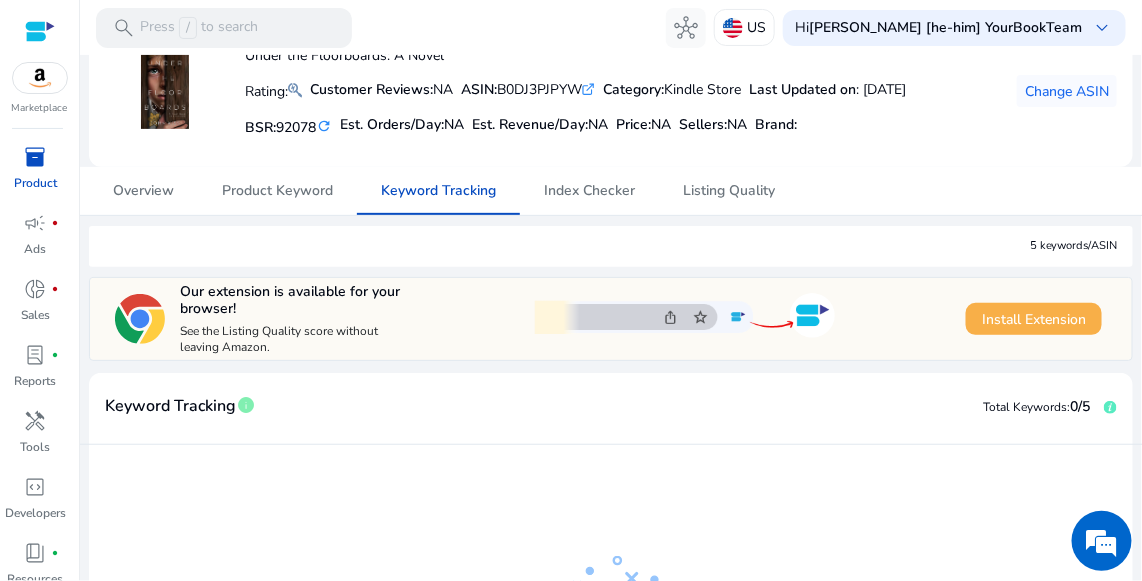 click on "Install Extension" 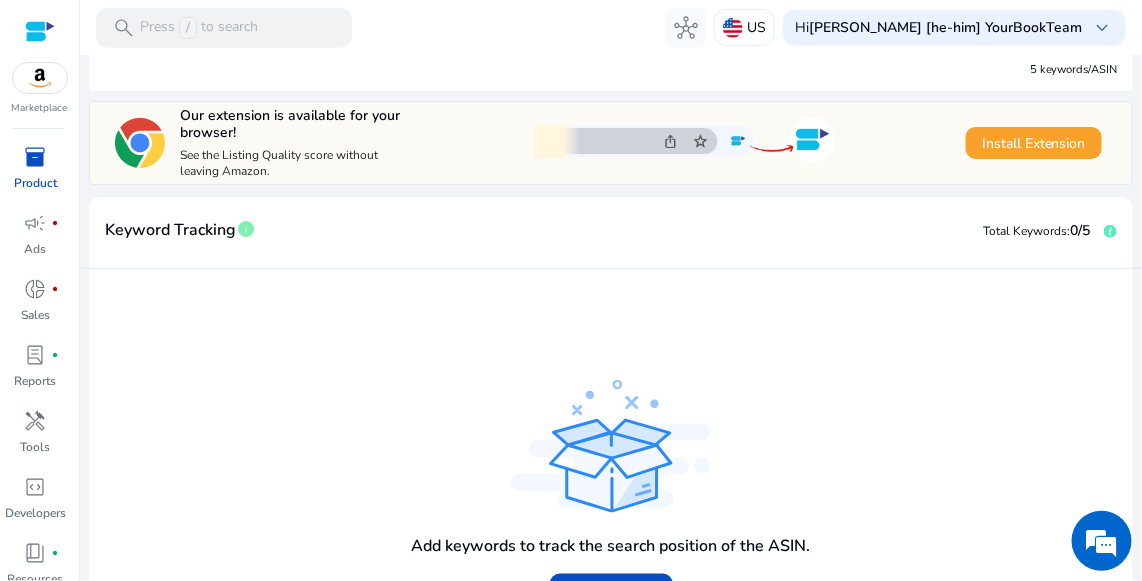 scroll, scrollTop: 308, scrollLeft: 0, axis: vertical 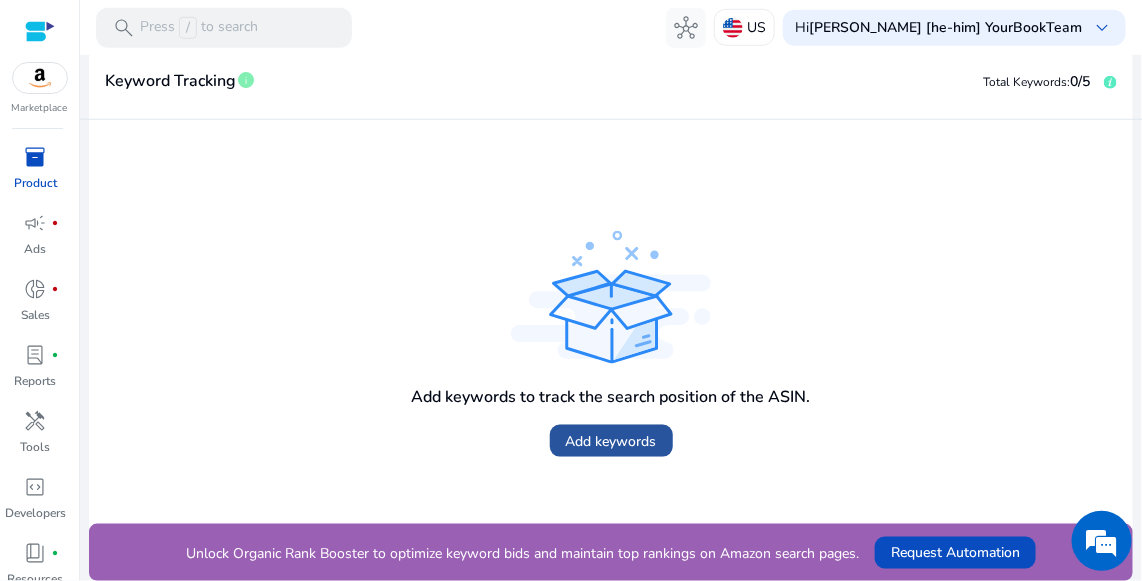 click on "Add keywords" at bounding box center [611, 441] 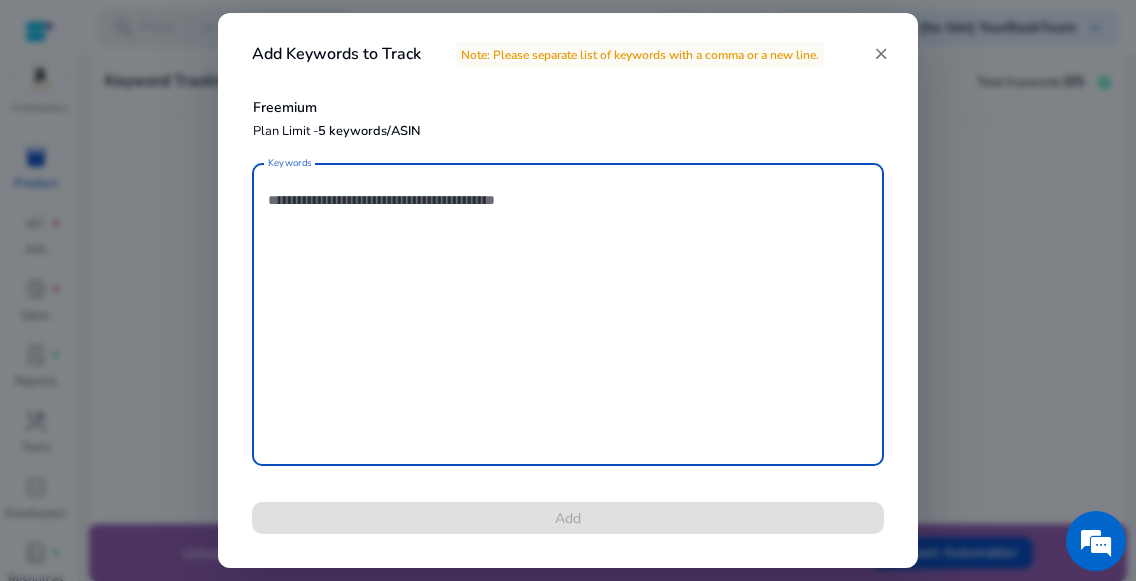 click on "Keywords" at bounding box center [568, 314] 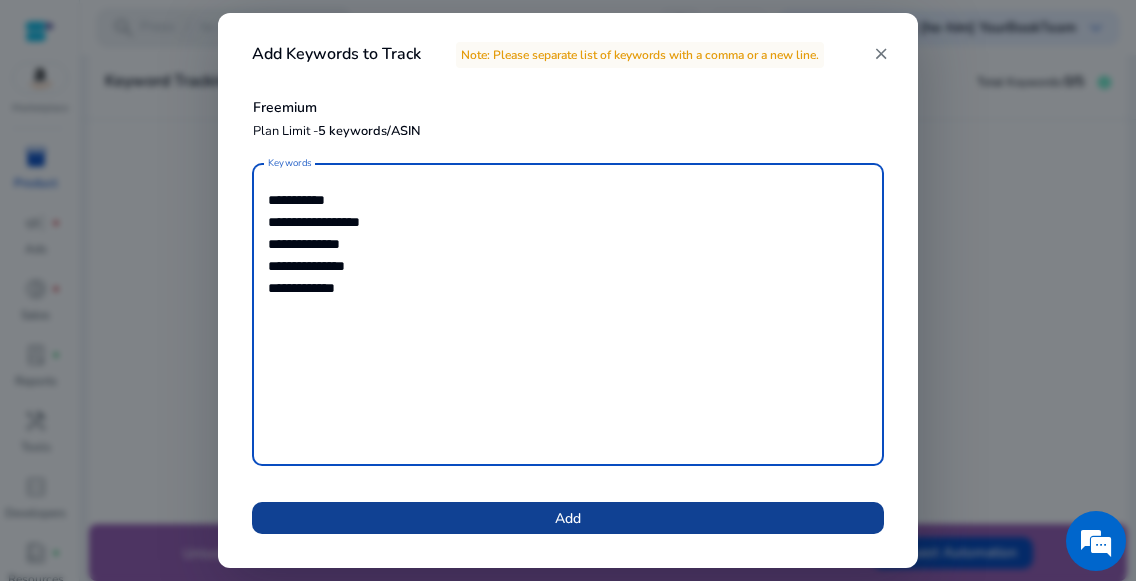 type on "**********" 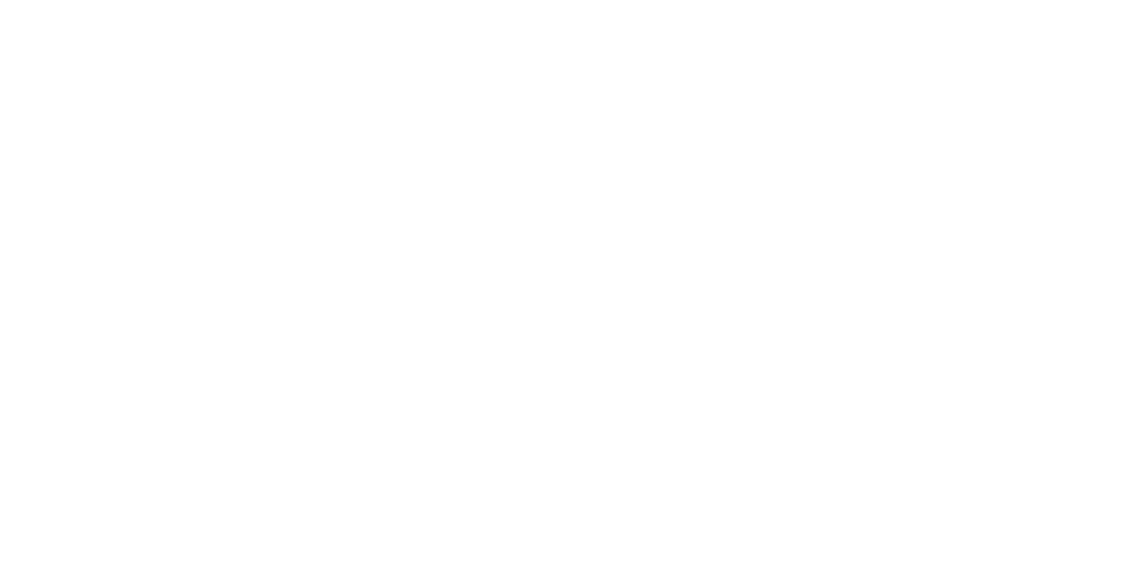 scroll, scrollTop: 0, scrollLeft: 0, axis: both 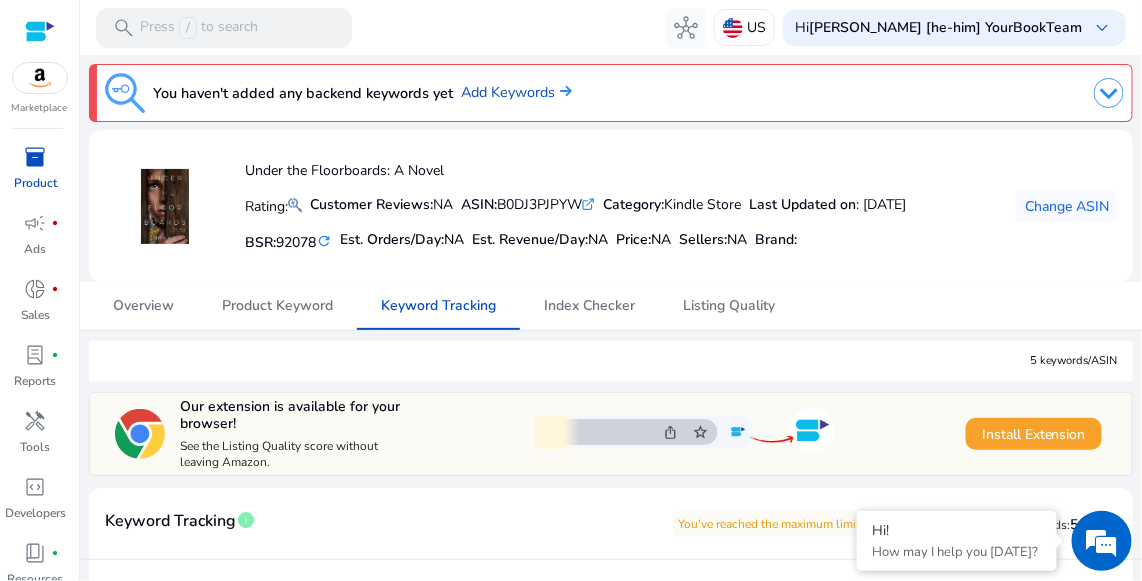 click 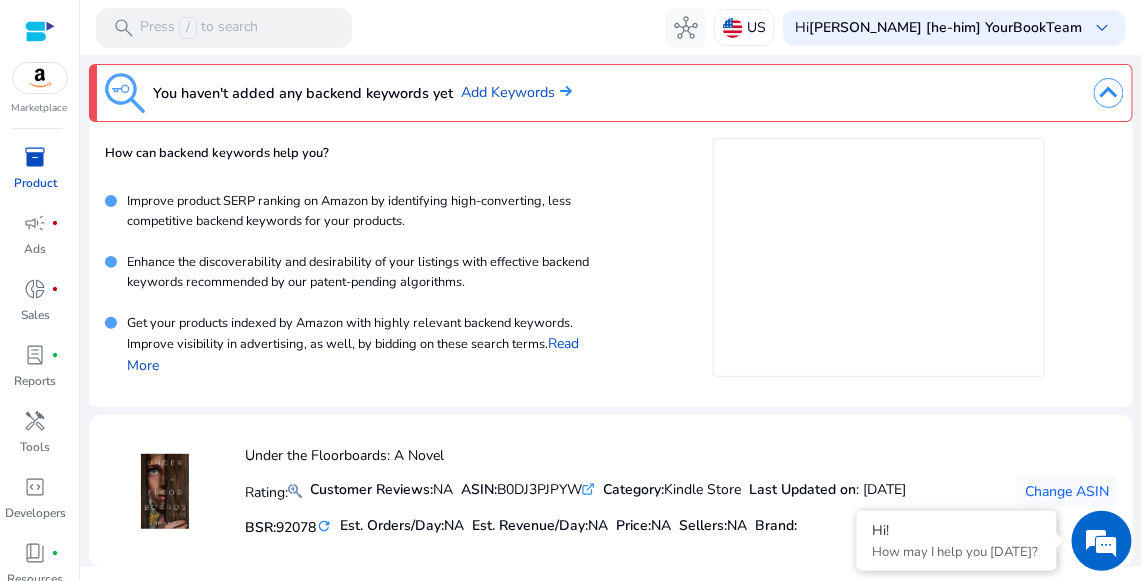 click 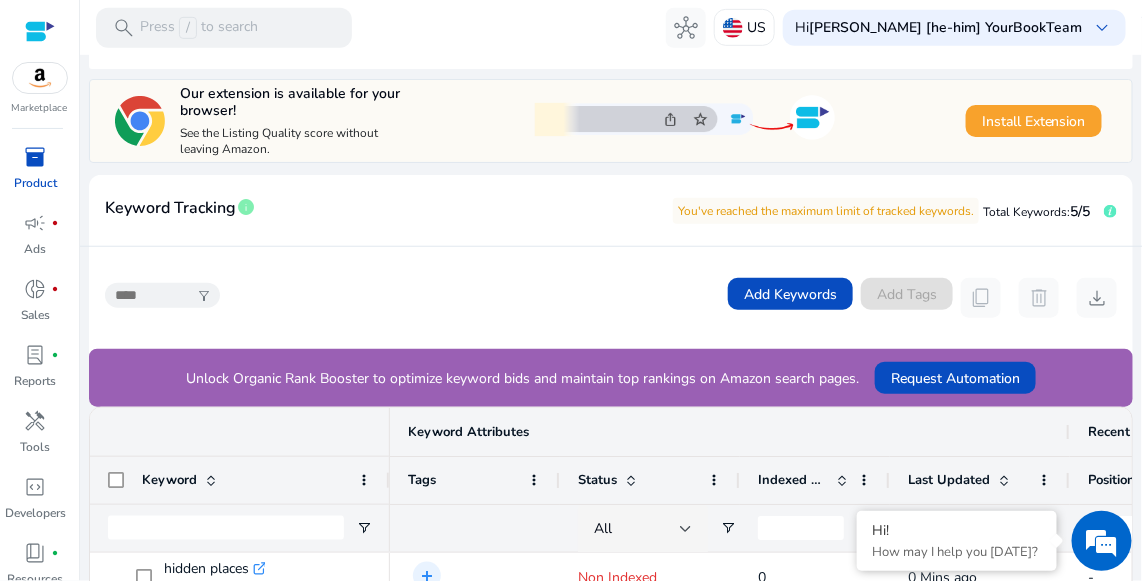 scroll, scrollTop: 317, scrollLeft: 0, axis: vertical 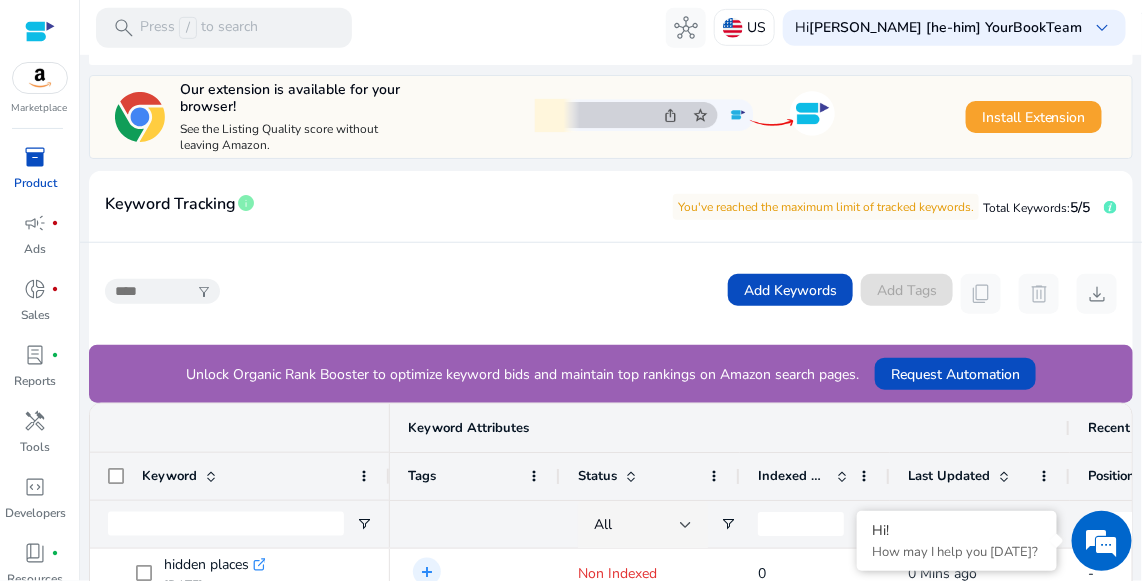click on "filter_alt   Add Keywords   Add Tags   content_copy   delete   download" at bounding box center [611, 294] 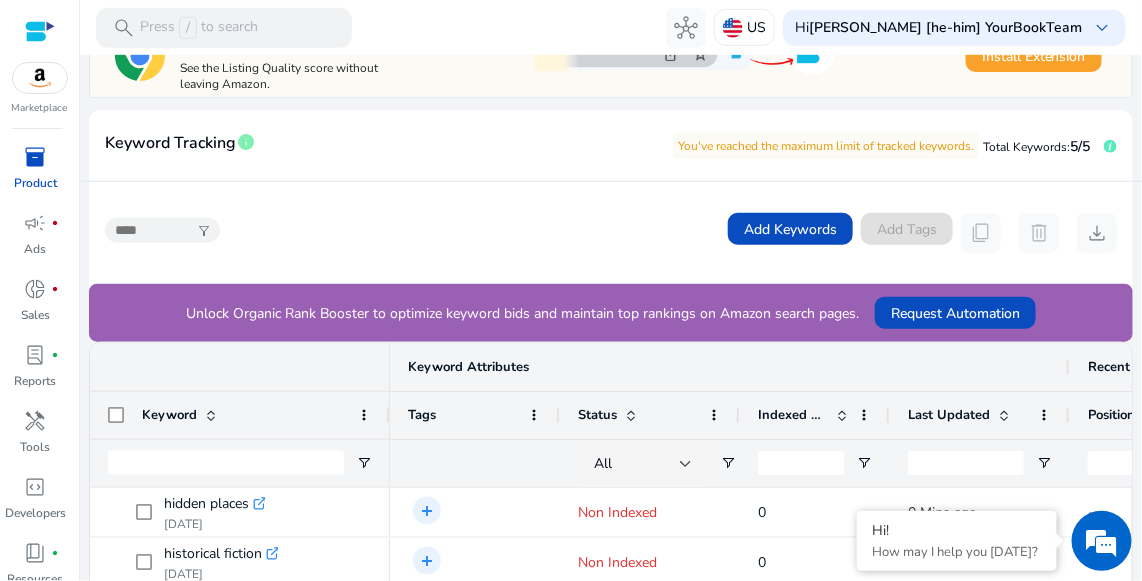 scroll, scrollTop: 376, scrollLeft: 0, axis: vertical 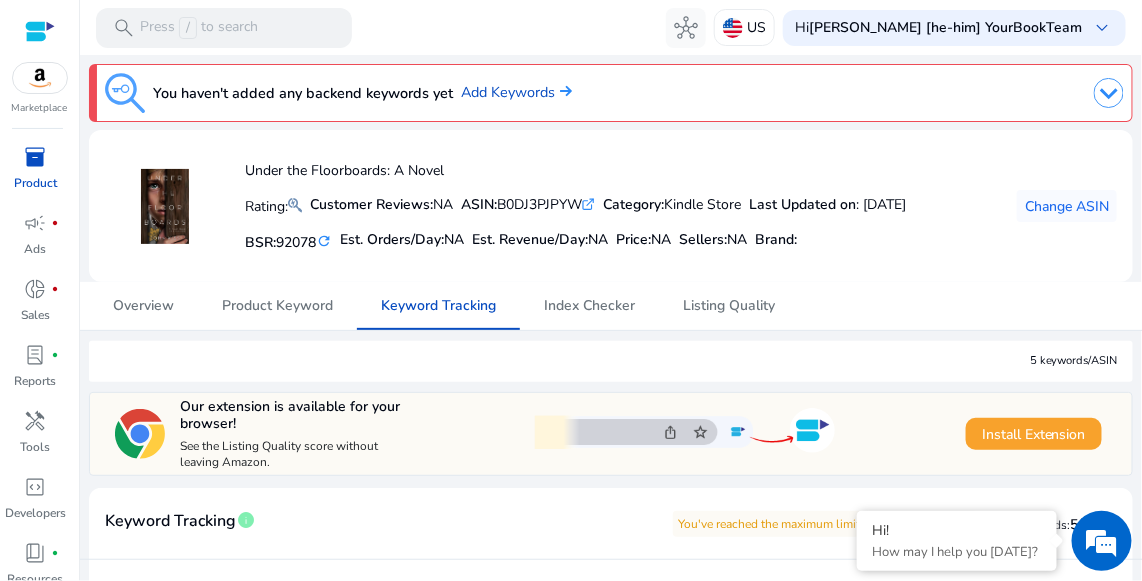 click 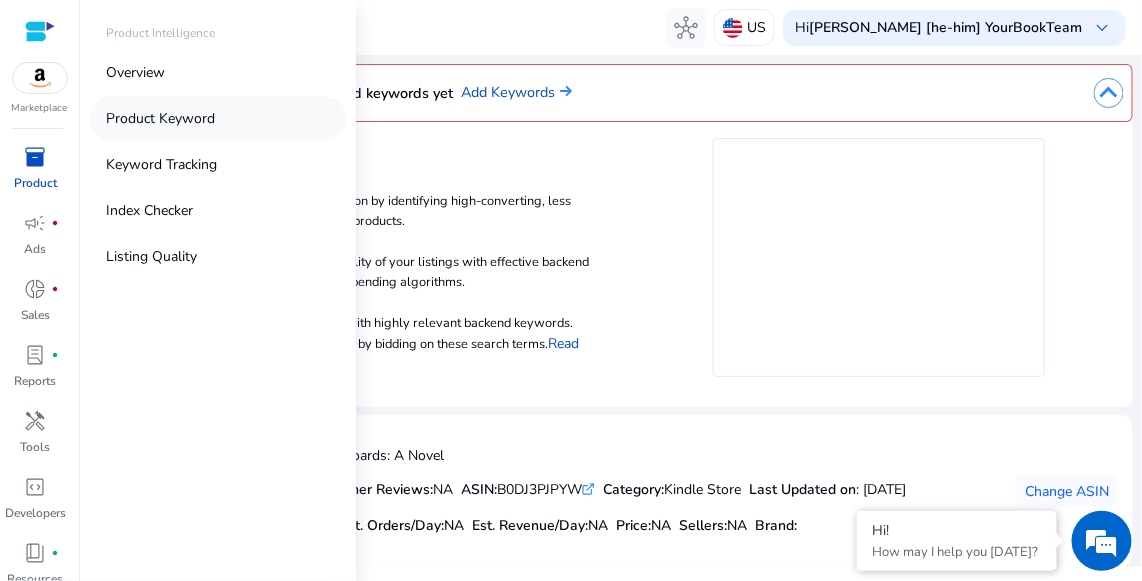 click on "Product Keyword" at bounding box center (160, 118) 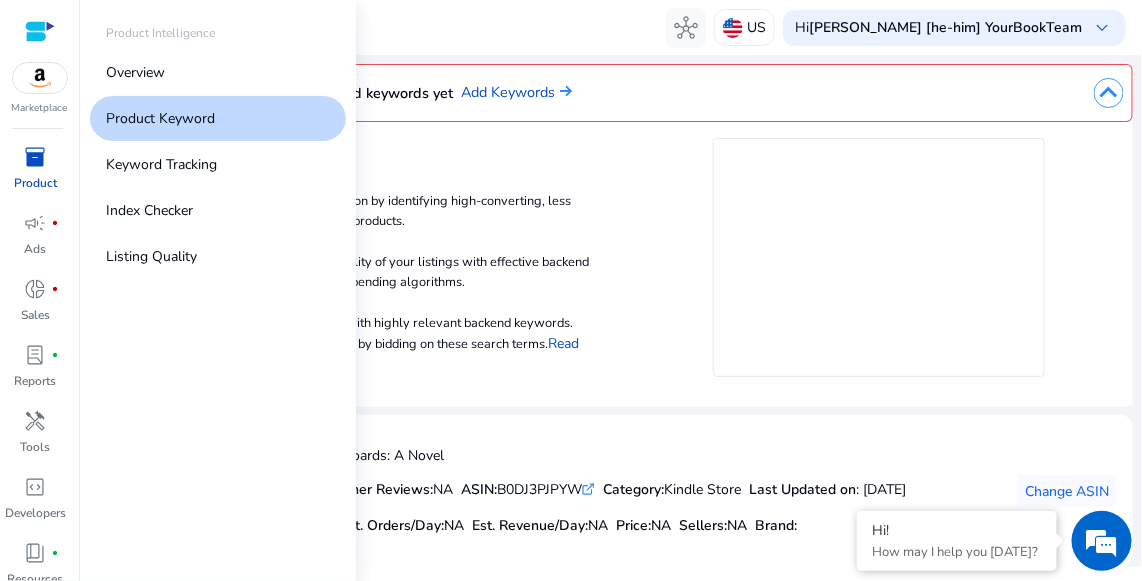 click on "Product Keyword" at bounding box center [160, 118] 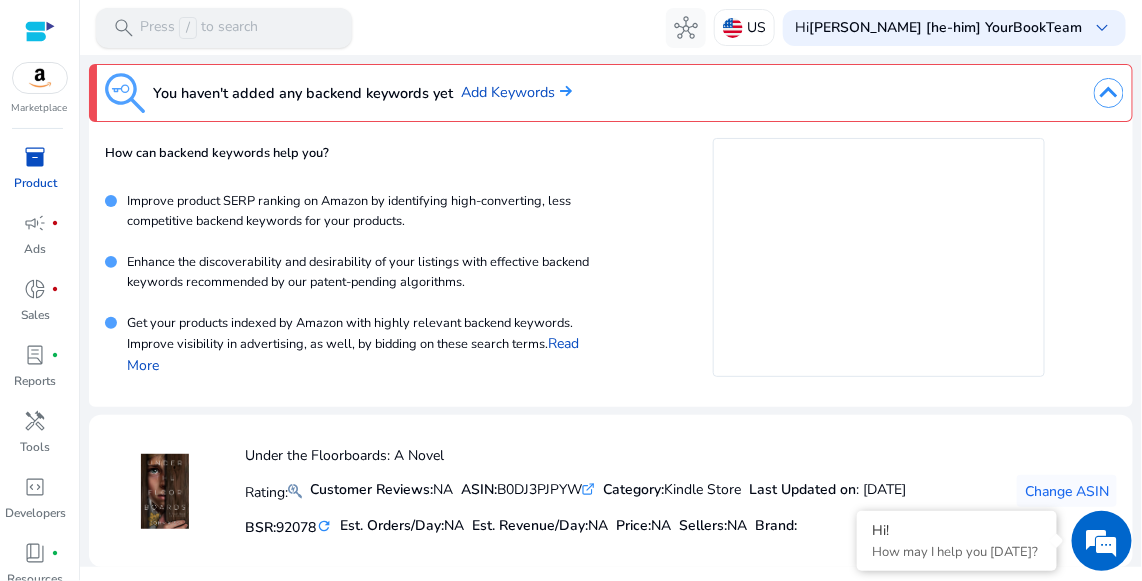 click on "Press  /  to search" at bounding box center (199, 28) 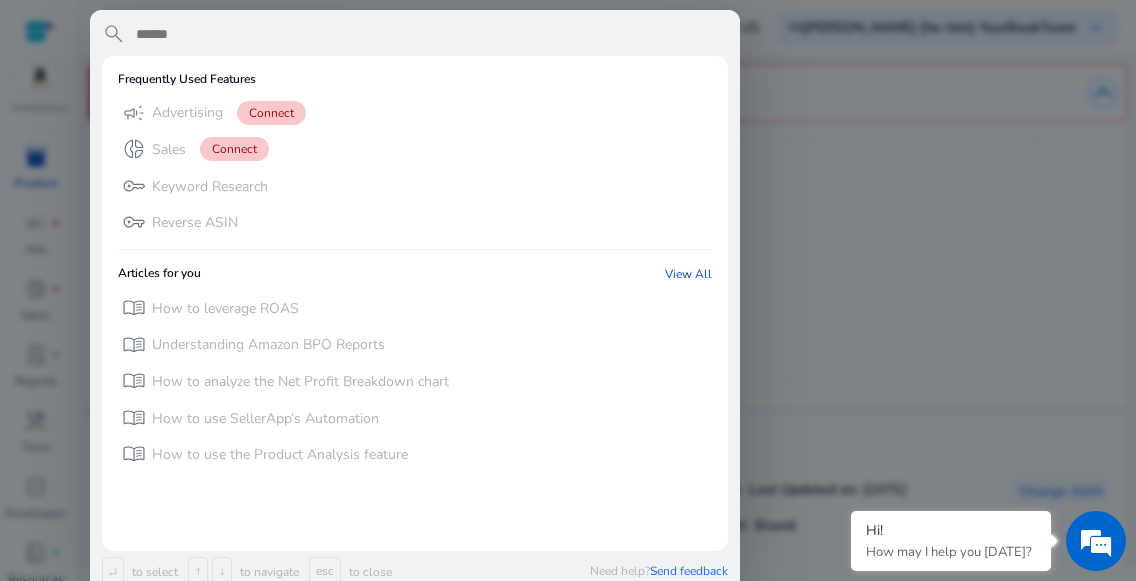 click at bounding box center [431, 34] 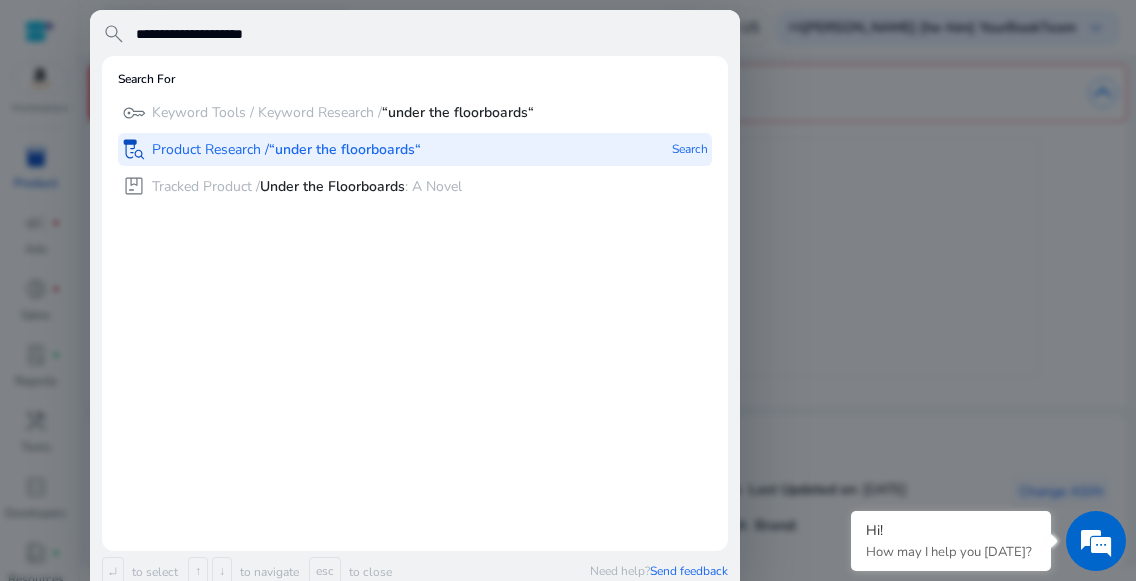 type on "**********" 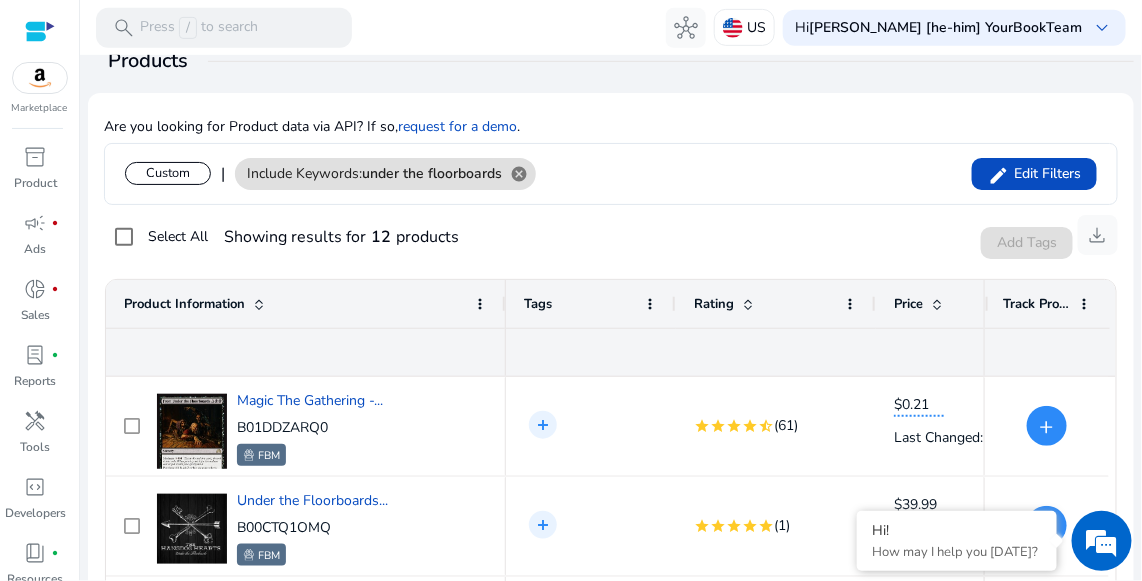 scroll, scrollTop: 278, scrollLeft: 0, axis: vertical 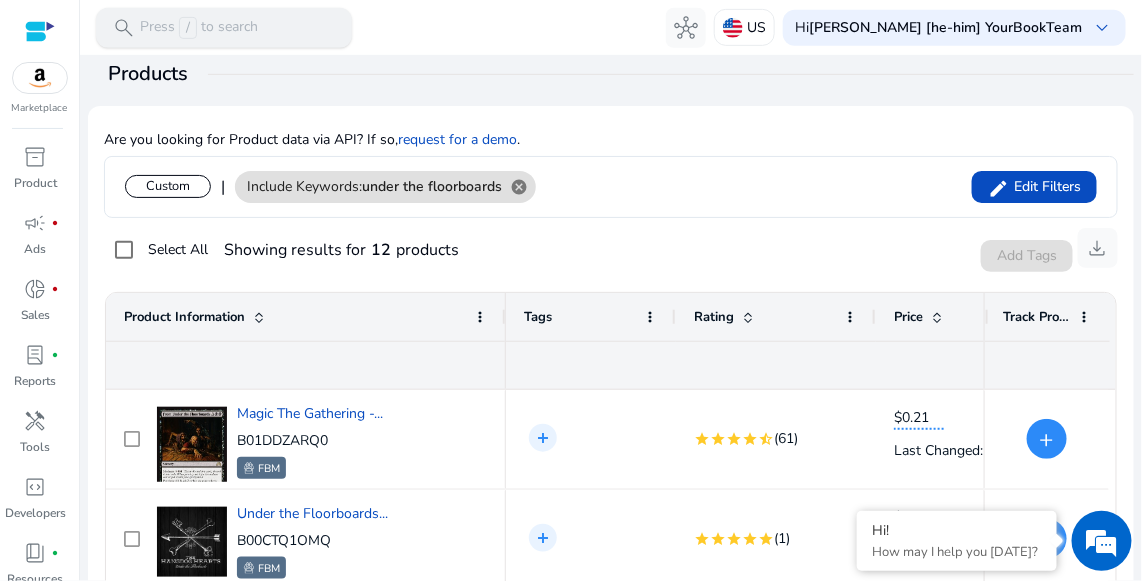 click on "Press  /  to search" at bounding box center (199, 28) 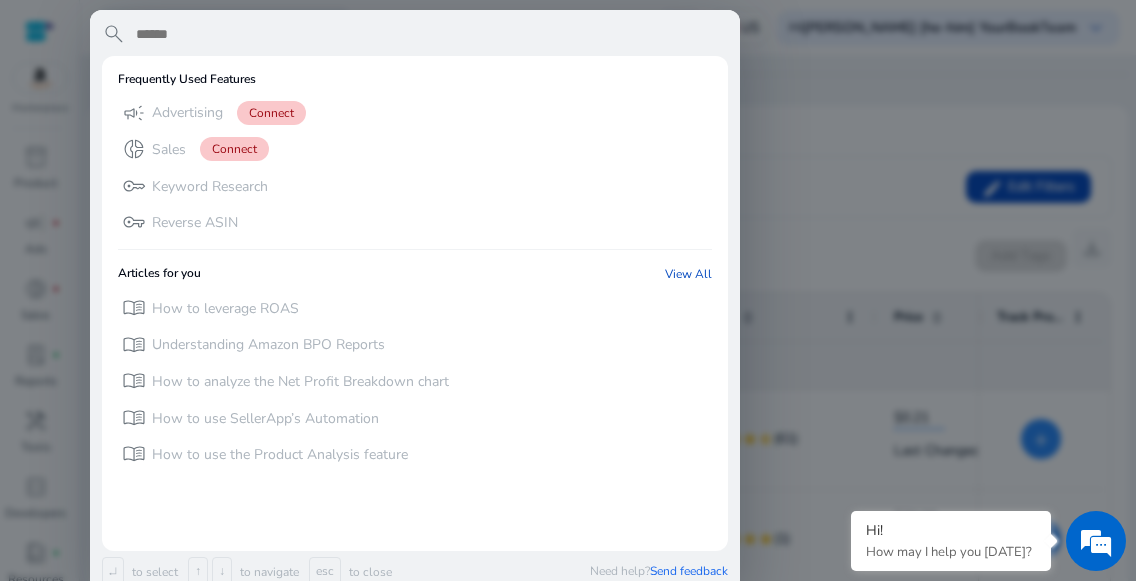 click at bounding box center [568, 290] 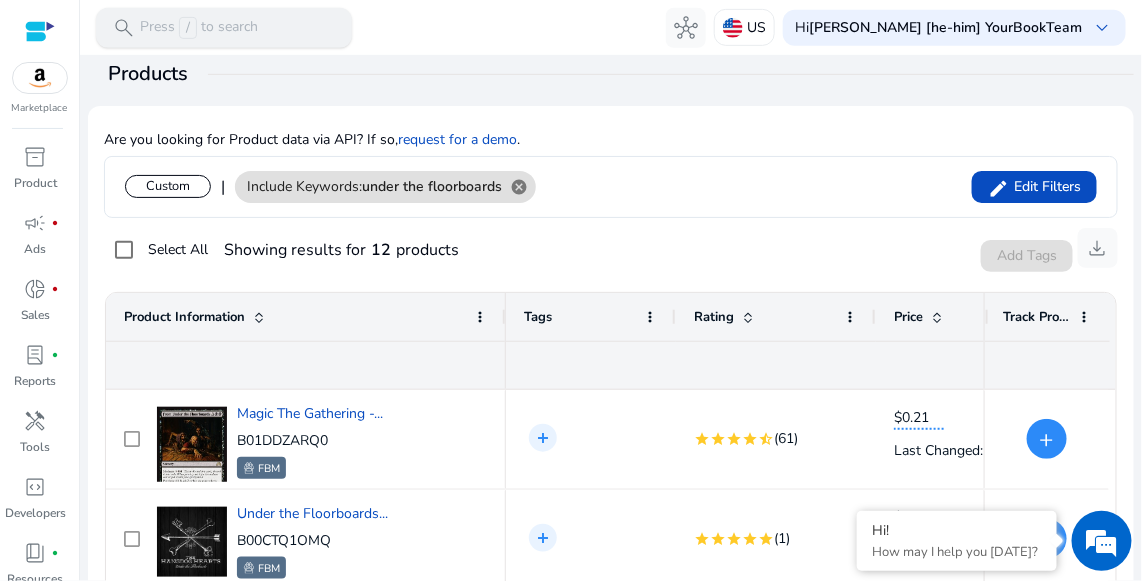 click on "Press  /  to search" at bounding box center [199, 28] 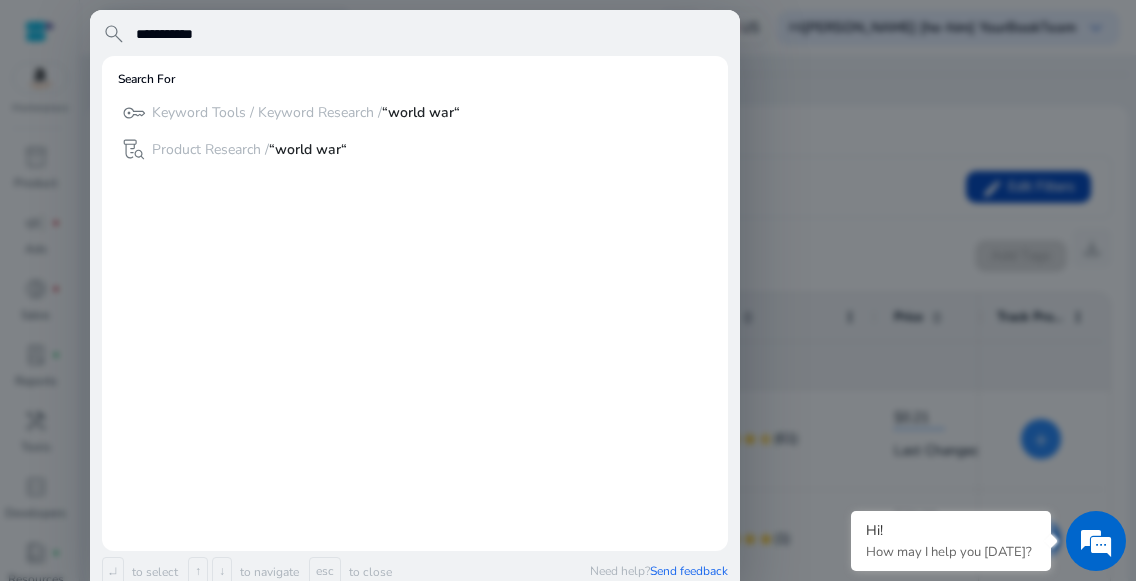 type on "**********" 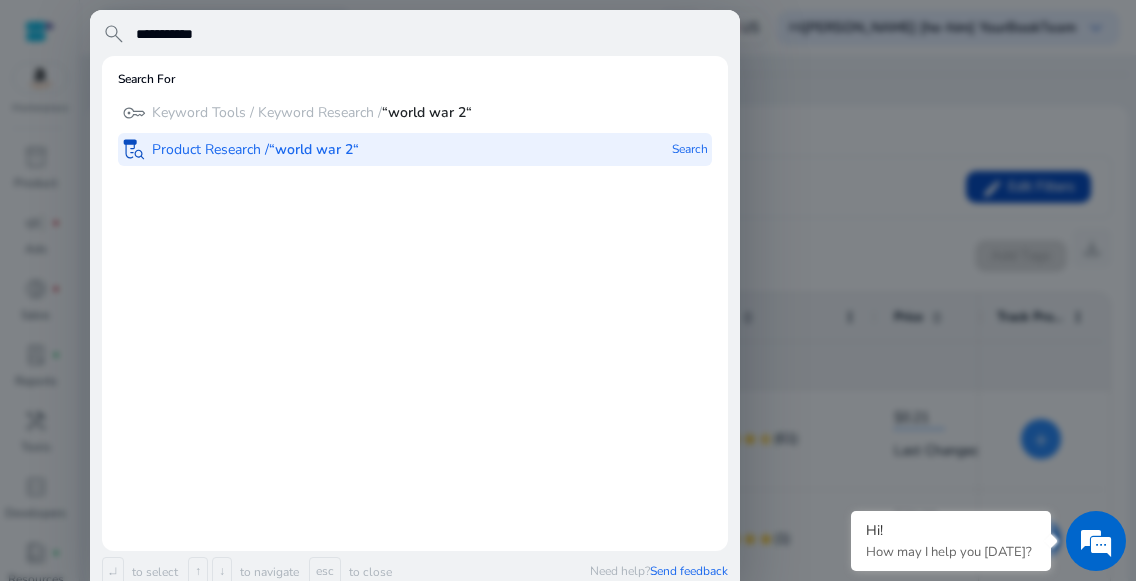 click on "Product Research /  “world war 2“" at bounding box center (255, 150) 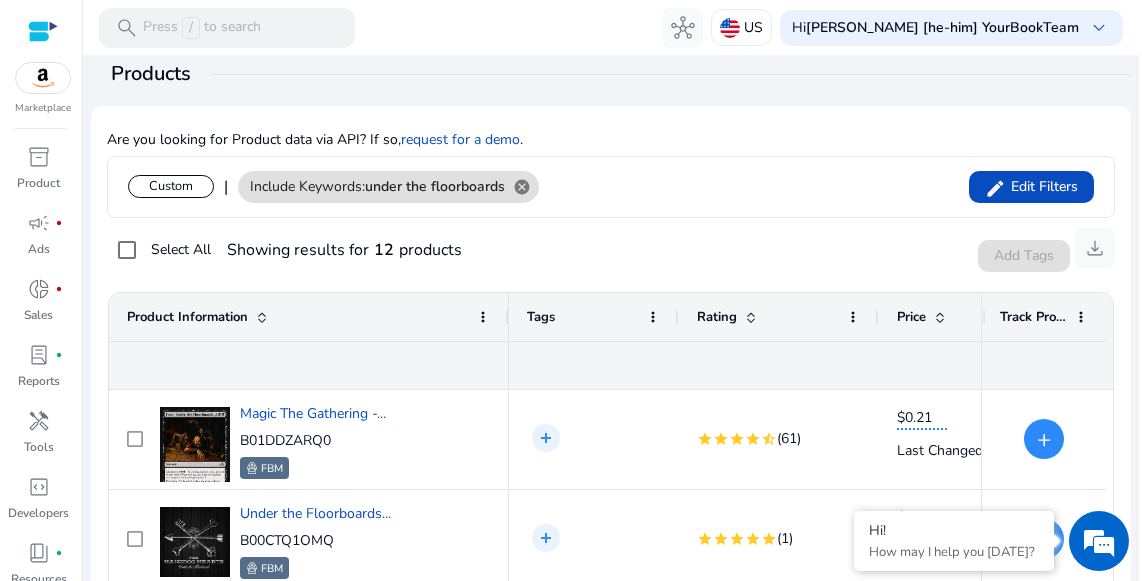 scroll, scrollTop: 0, scrollLeft: 0, axis: both 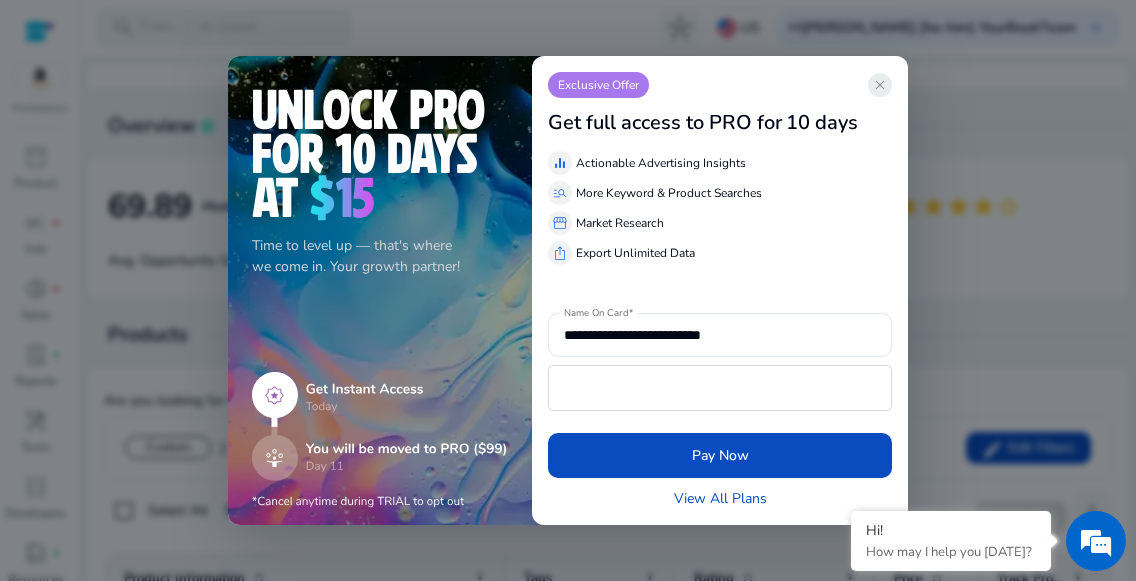 click on "close" at bounding box center [880, 85] 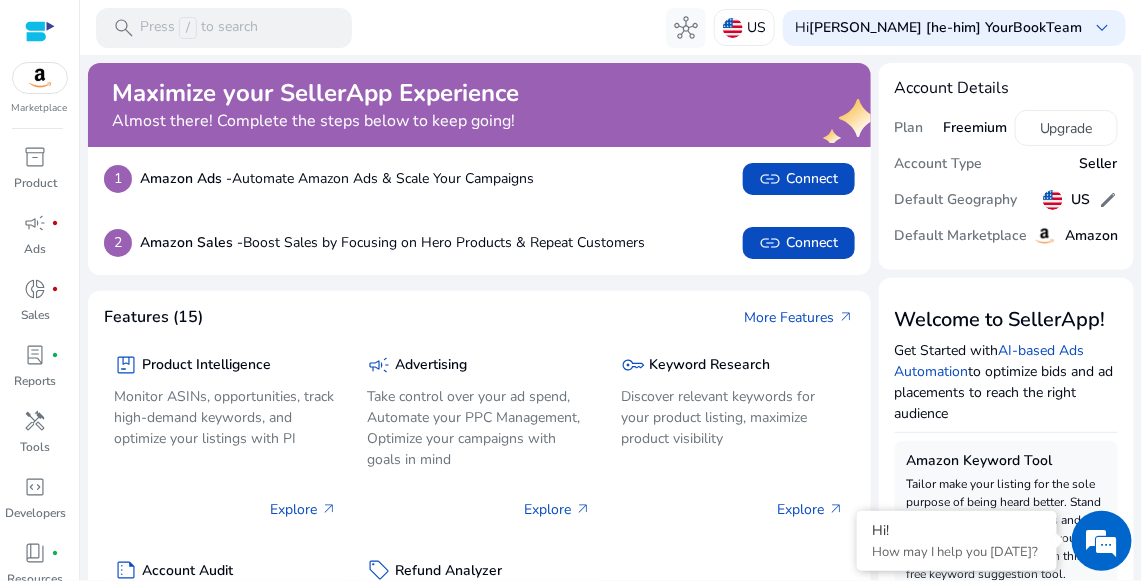 scroll, scrollTop: 366, scrollLeft: 0, axis: vertical 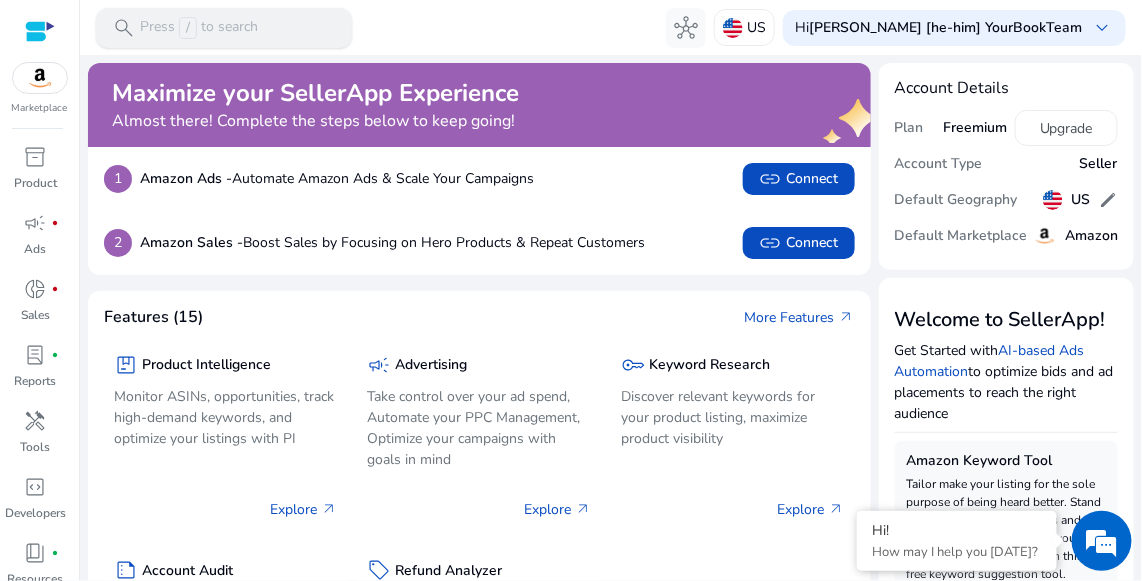 click on "Press  /  to search" at bounding box center (199, 28) 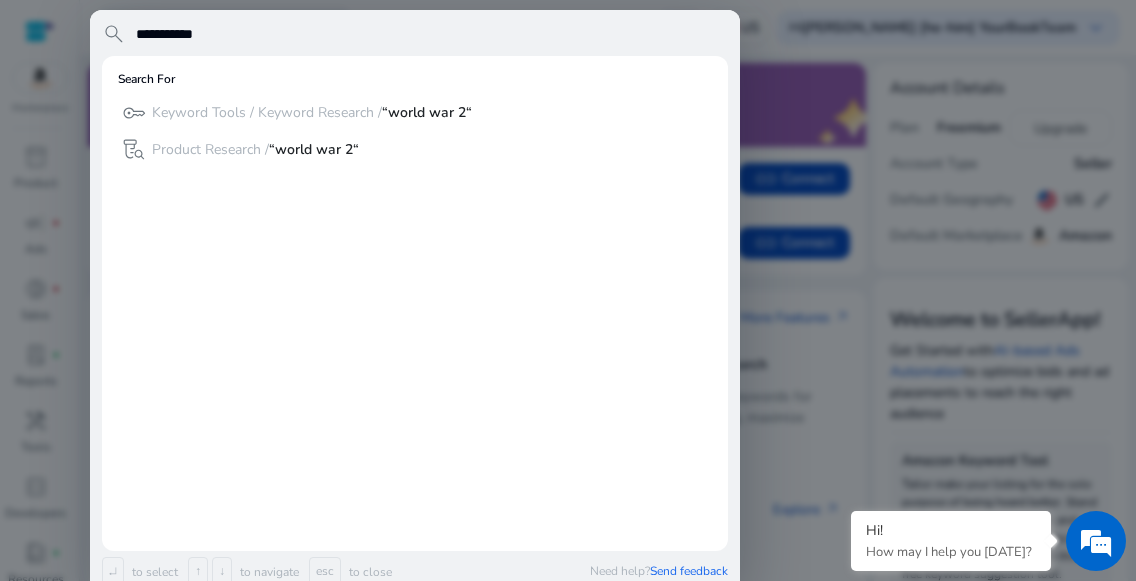 type on "**********" 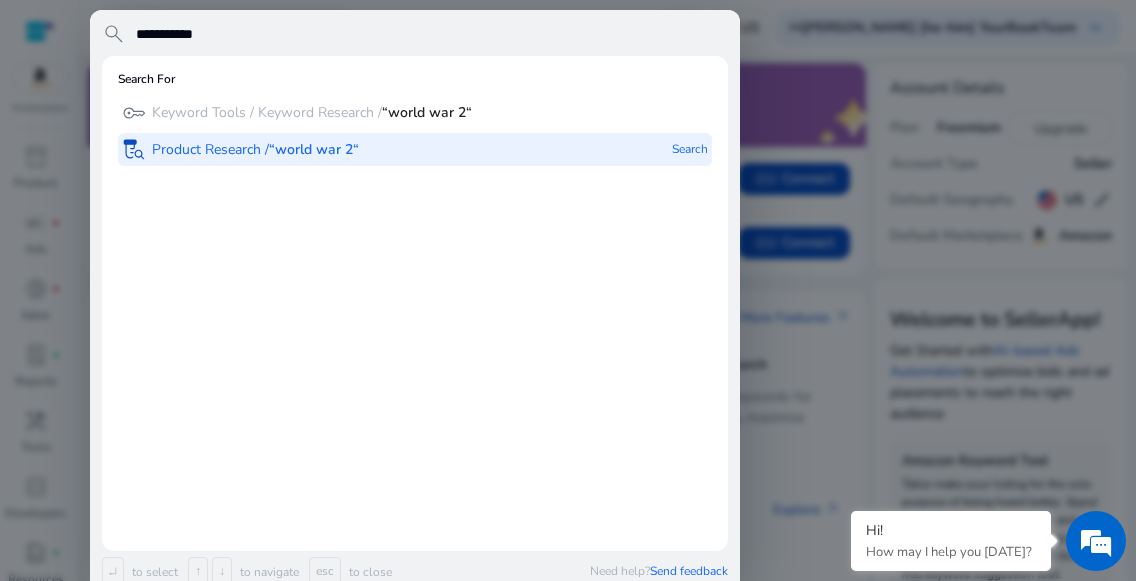 click on "Product Research /  “world war 2“" at bounding box center [255, 150] 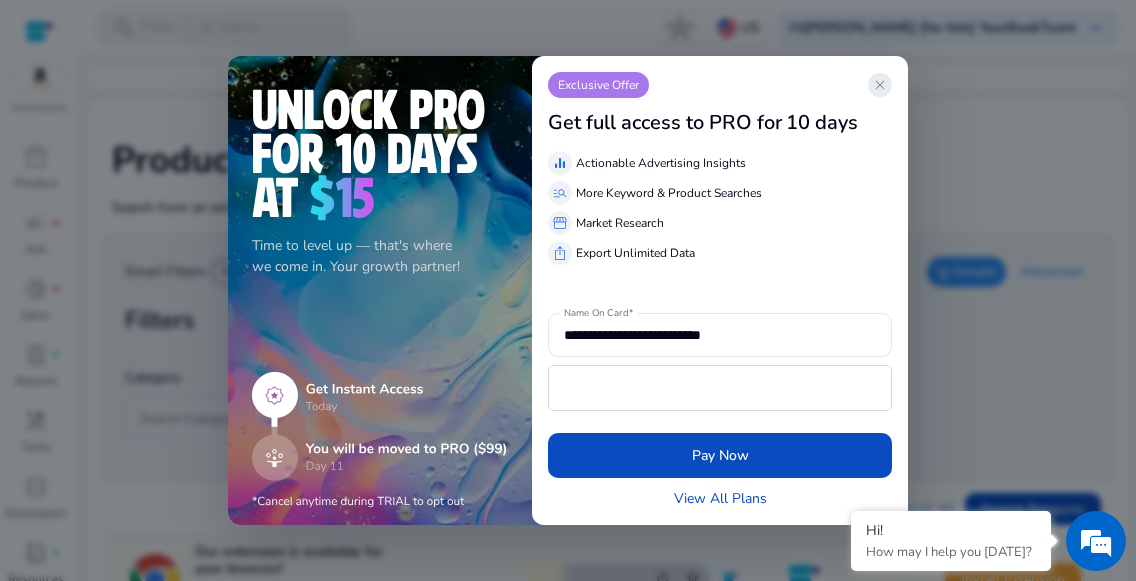 click on "close" at bounding box center (880, 85) 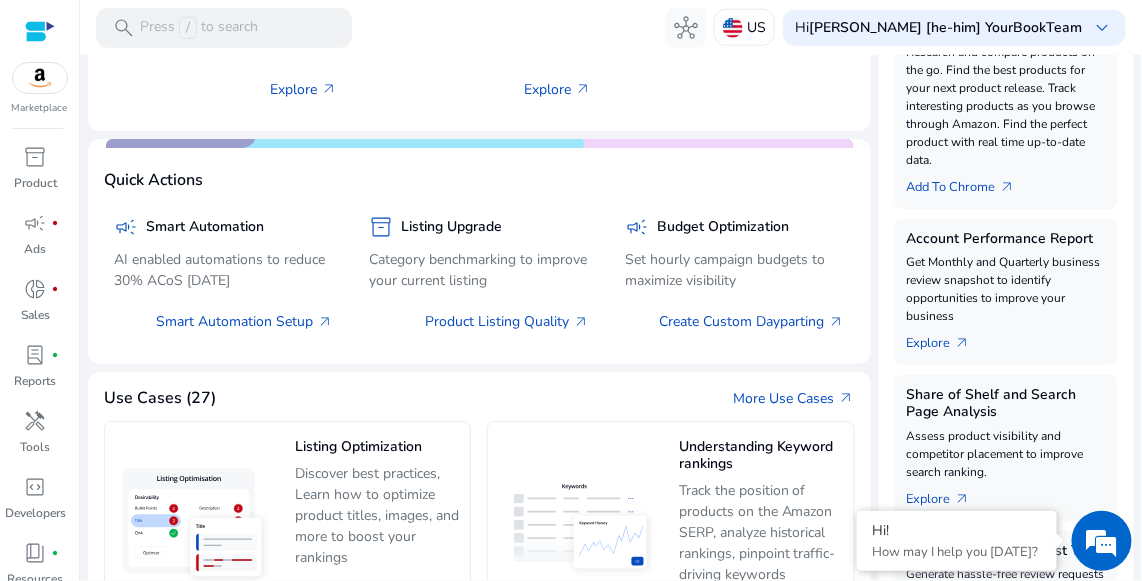 scroll, scrollTop: 629, scrollLeft: 0, axis: vertical 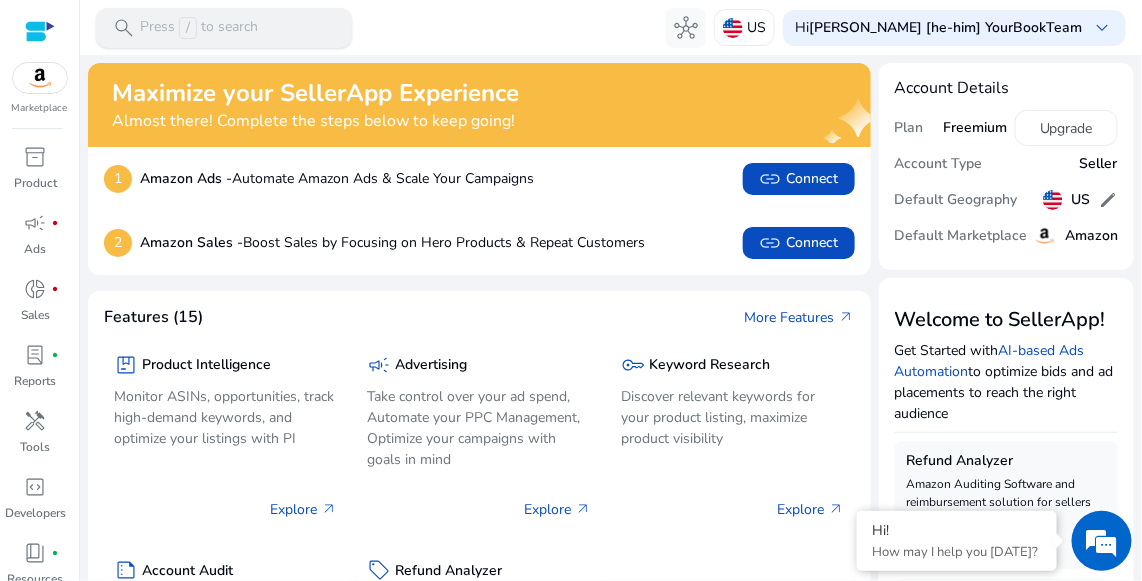 click on "Press  /  to search" at bounding box center (199, 28) 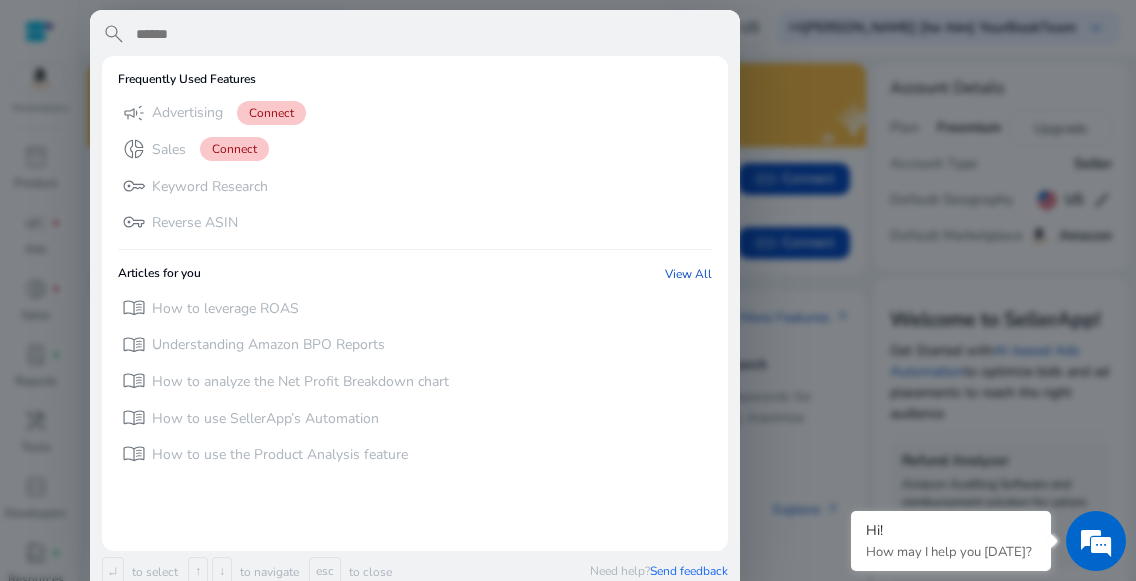 scroll, scrollTop: 0, scrollLeft: 0, axis: both 